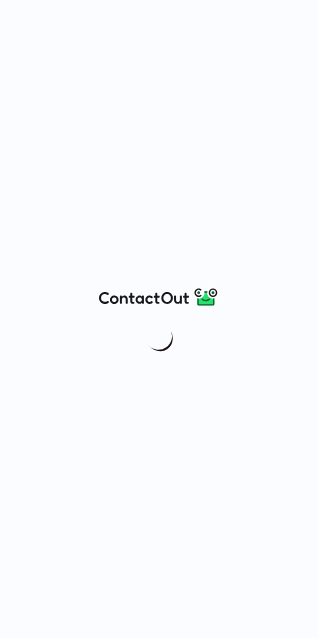 scroll, scrollTop: 0, scrollLeft: 0, axis: both 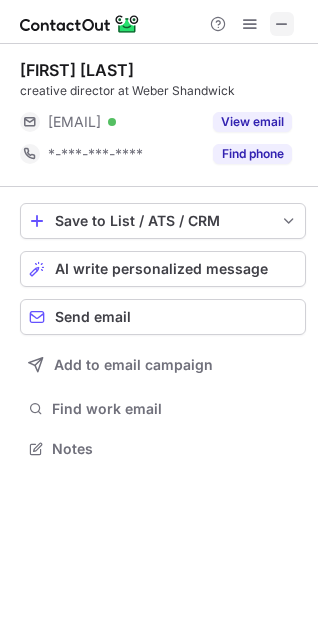 click at bounding box center (282, 24) 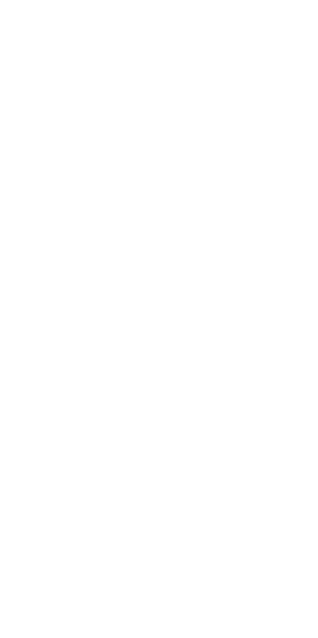 scroll, scrollTop: 0, scrollLeft: 0, axis: both 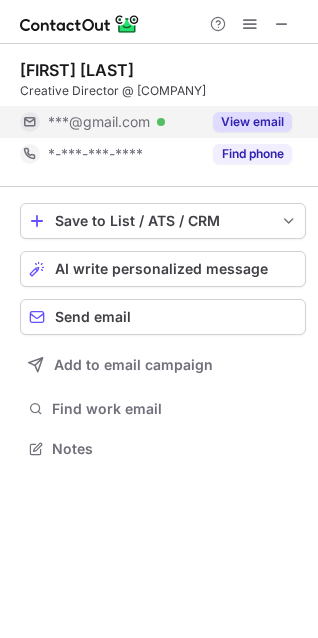 click on "View email" at bounding box center (252, 122) 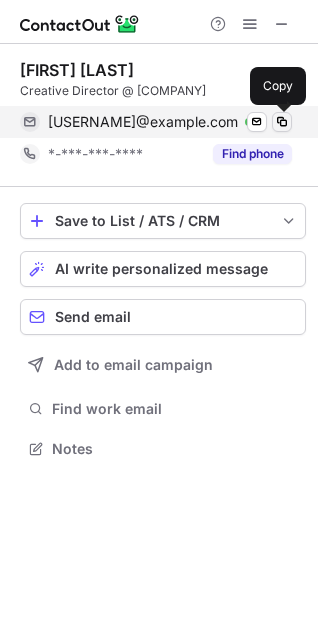 click at bounding box center [282, 122] 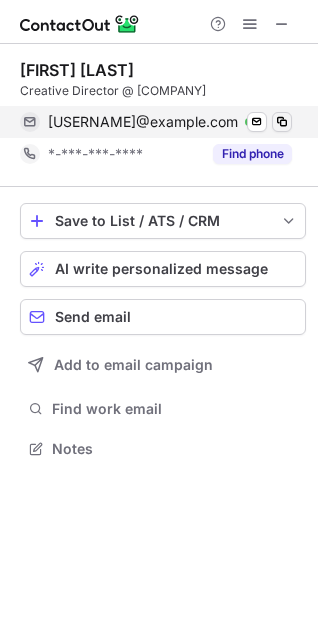 click at bounding box center (282, 122) 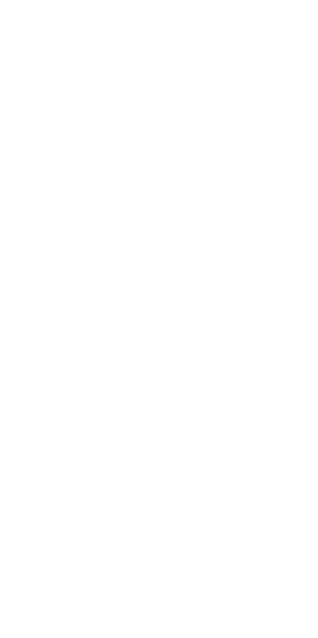 scroll, scrollTop: 0, scrollLeft: 0, axis: both 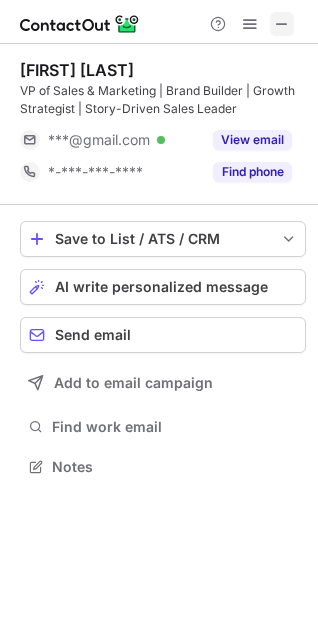 click at bounding box center (282, 24) 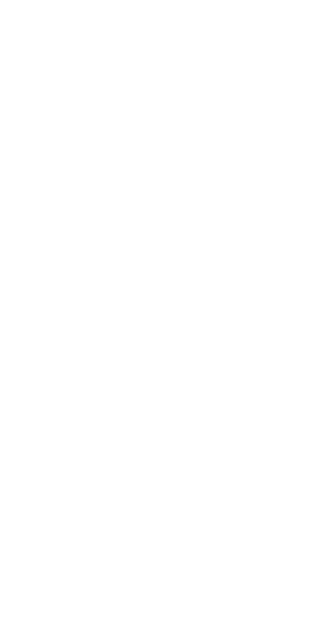 scroll, scrollTop: 0, scrollLeft: 0, axis: both 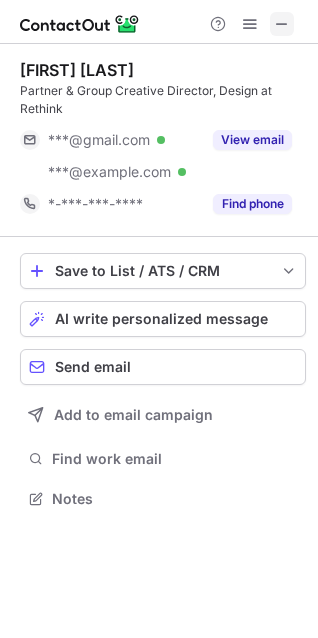 click at bounding box center (282, 24) 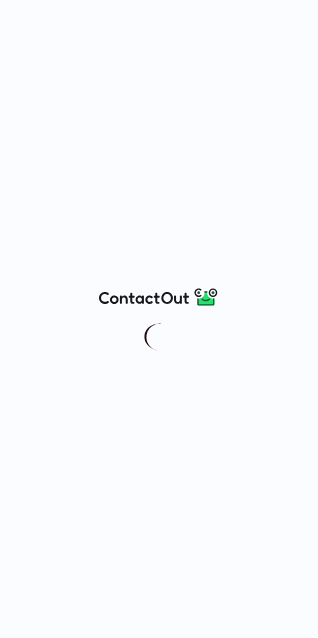 scroll, scrollTop: 0, scrollLeft: 0, axis: both 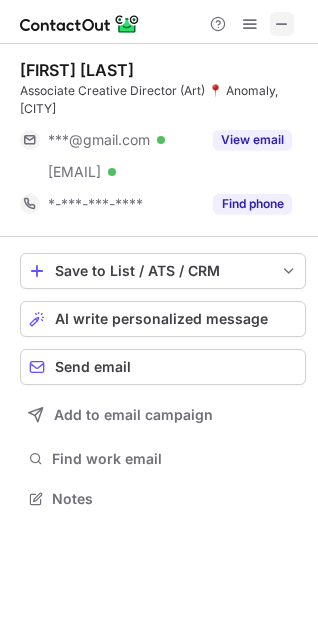 click at bounding box center [282, 24] 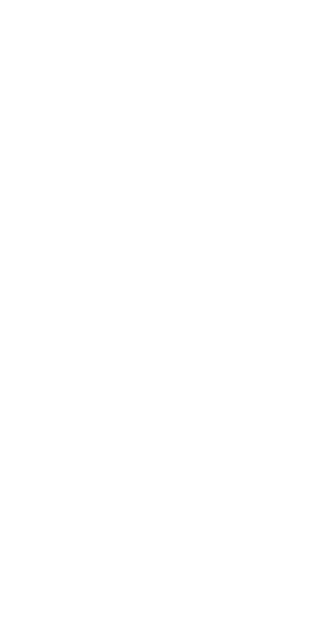 scroll, scrollTop: 0, scrollLeft: 0, axis: both 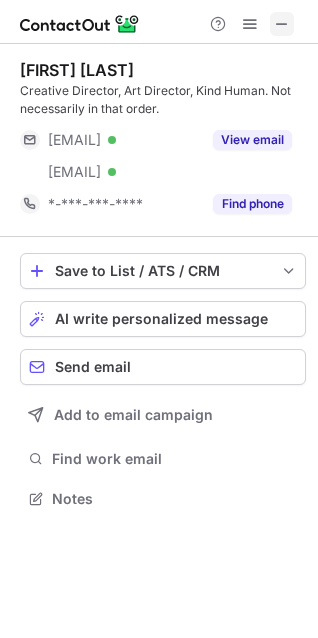 click at bounding box center (282, 24) 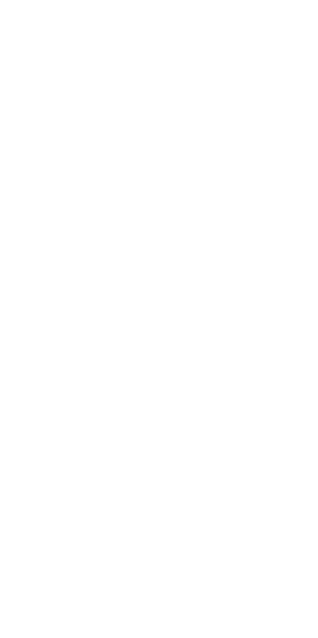 scroll, scrollTop: 0, scrollLeft: 0, axis: both 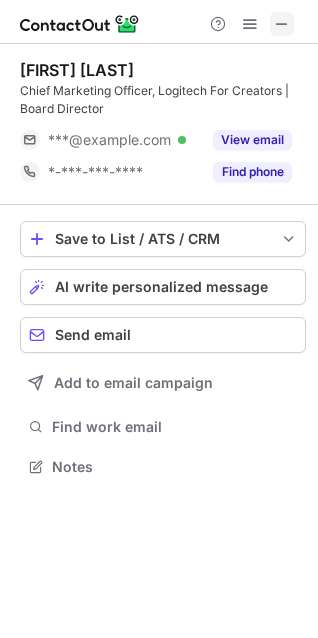 click at bounding box center (282, 24) 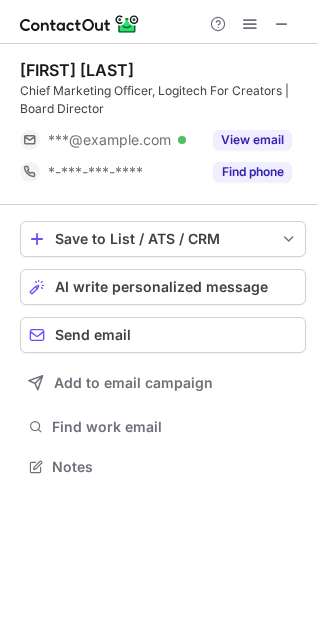 type 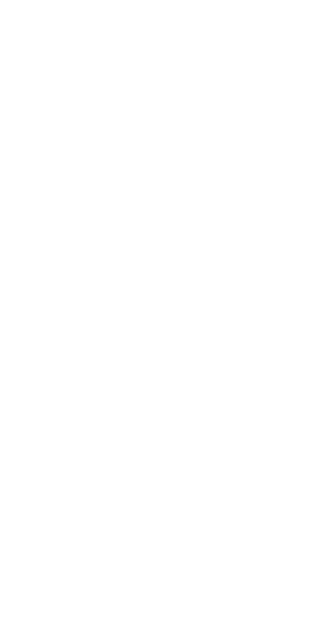 scroll, scrollTop: 0, scrollLeft: 0, axis: both 